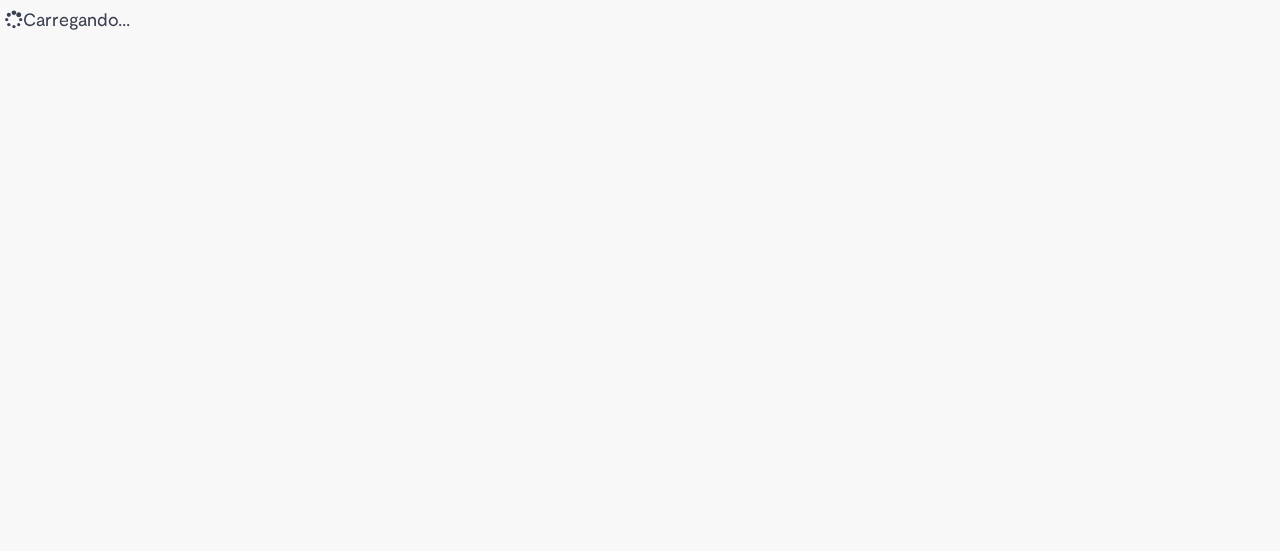 scroll, scrollTop: 0, scrollLeft: 0, axis: both 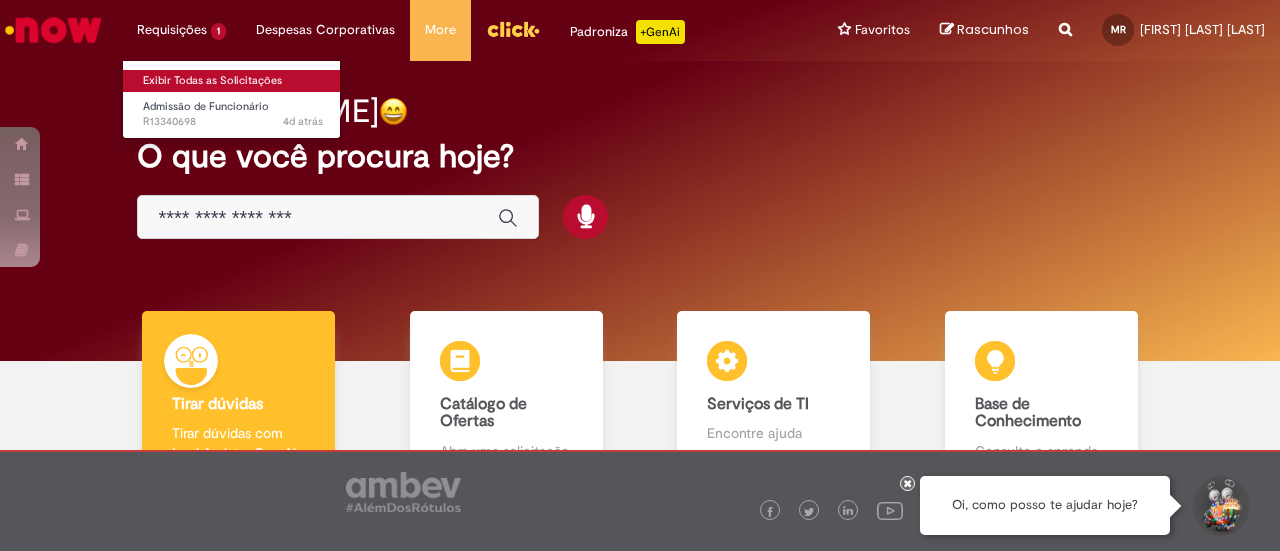 click on "Exibir Todas as Solicitações" at bounding box center (233, 81) 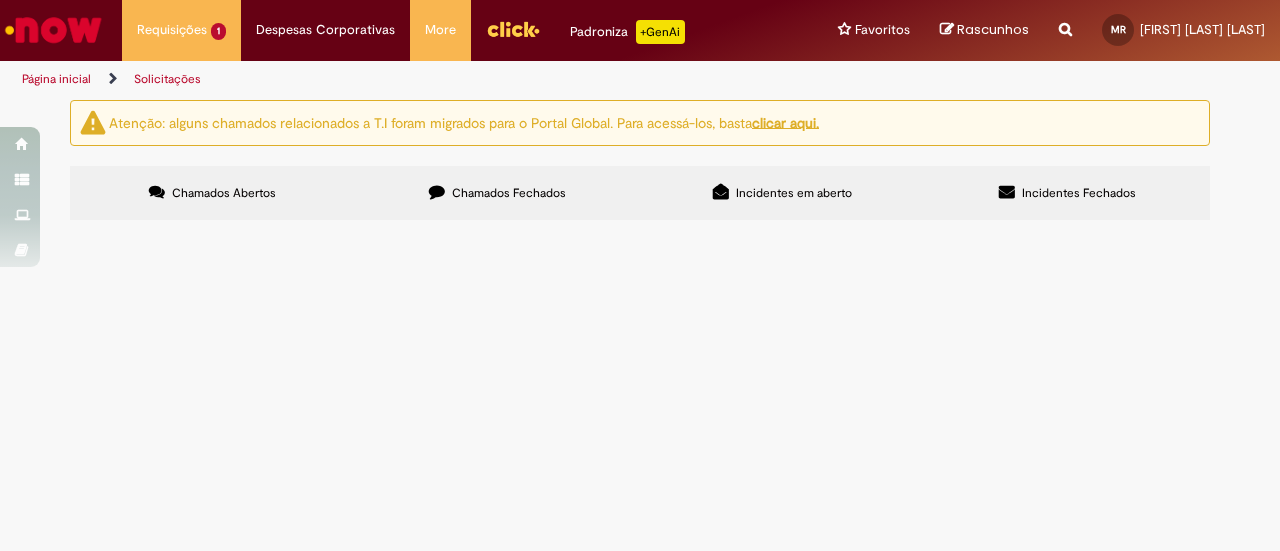 click at bounding box center (53, 30) 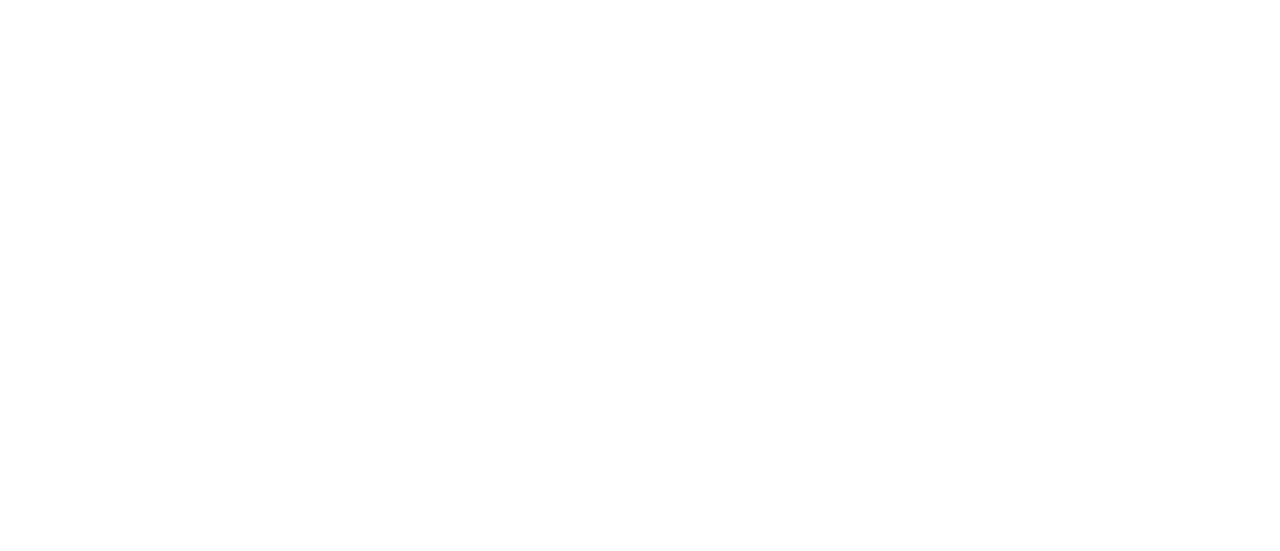 scroll, scrollTop: 0, scrollLeft: 0, axis: both 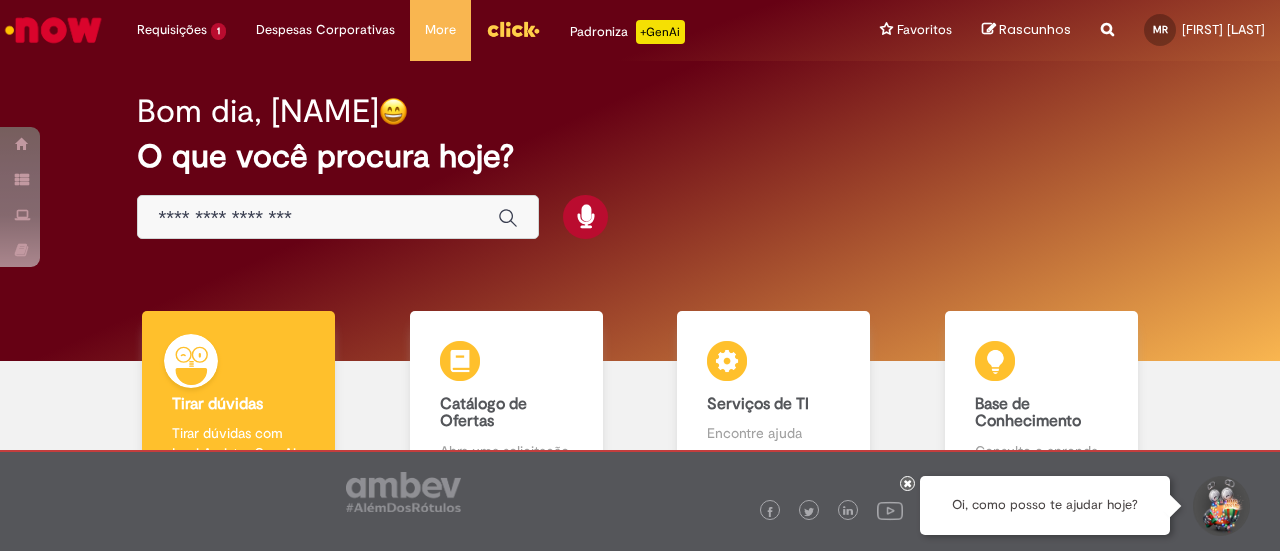 click at bounding box center [907, 483] 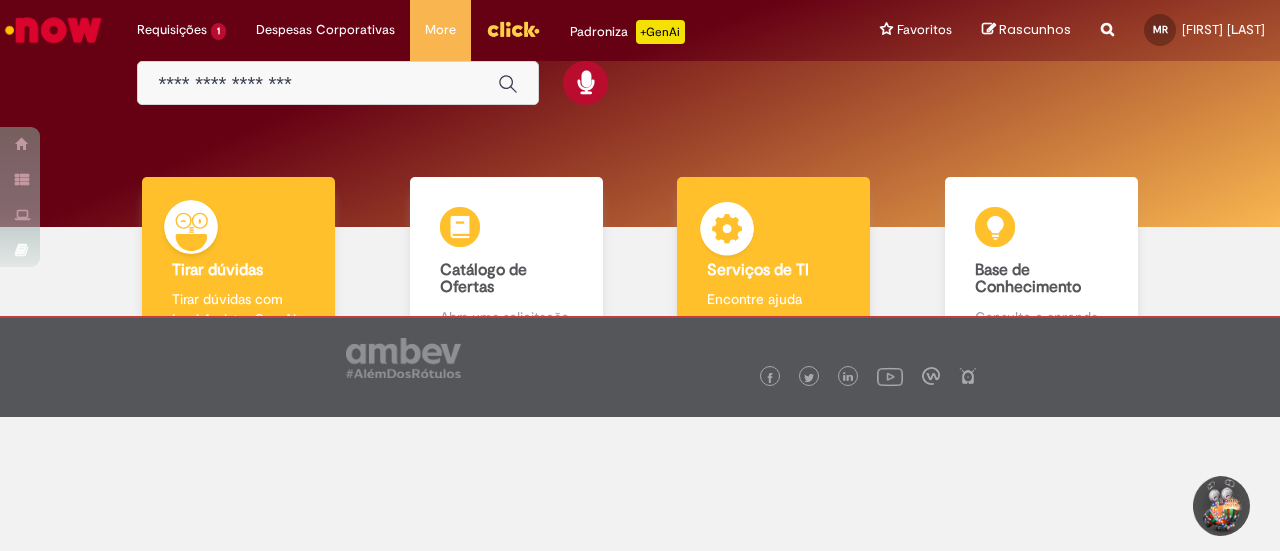 scroll, scrollTop: 0, scrollLeft: 0, axis: both 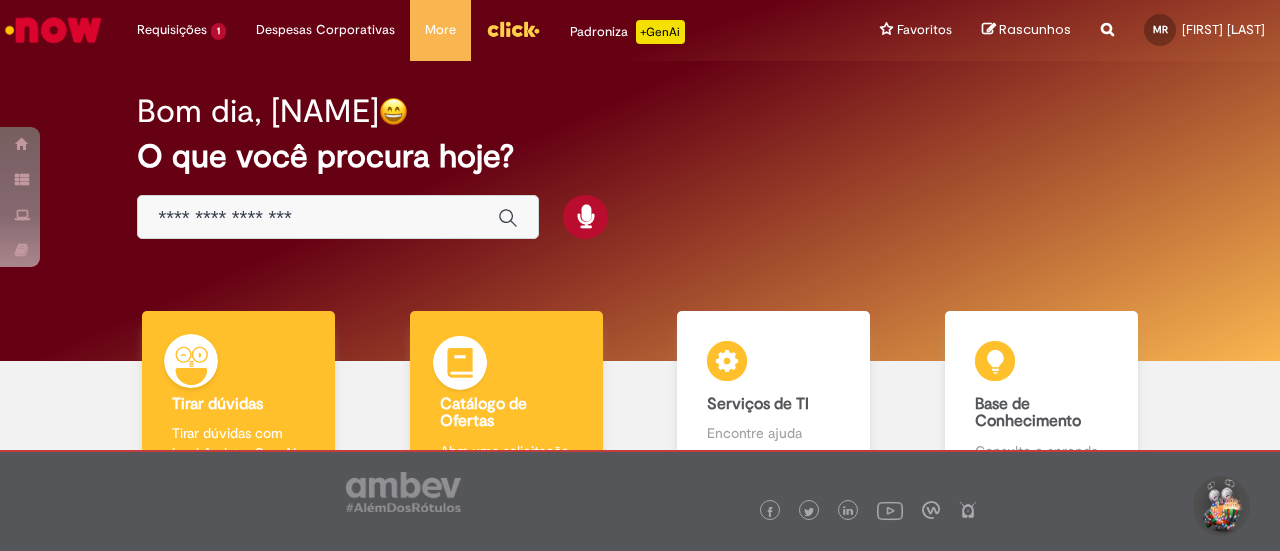 click at bounding box center (460, 366) 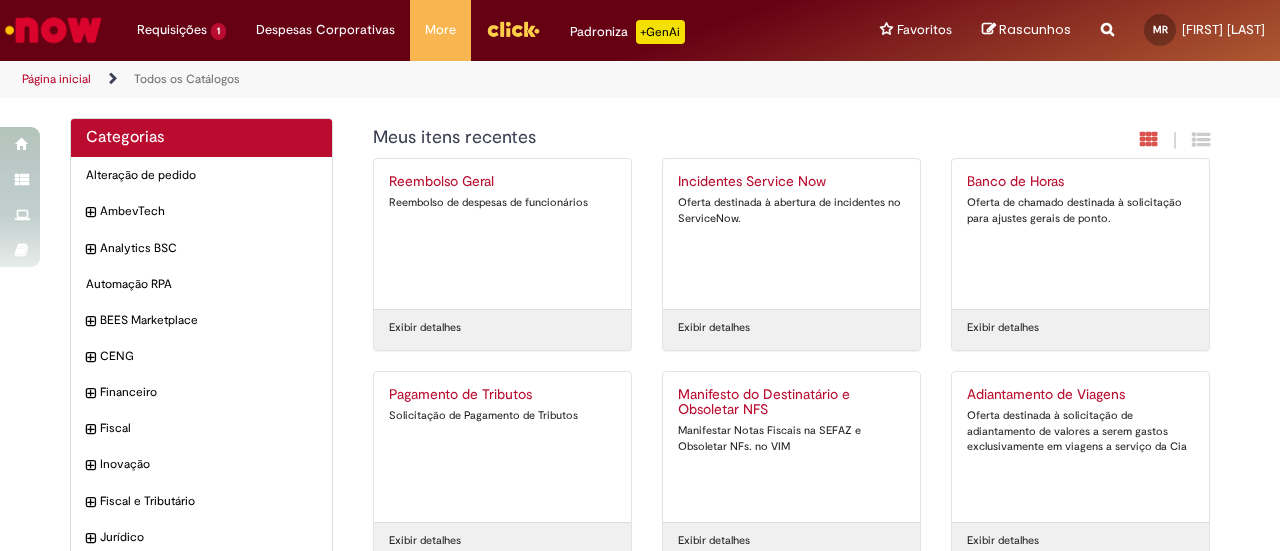 scroll, scrollTop: 243, scrollLeft: 0, axis: vertical 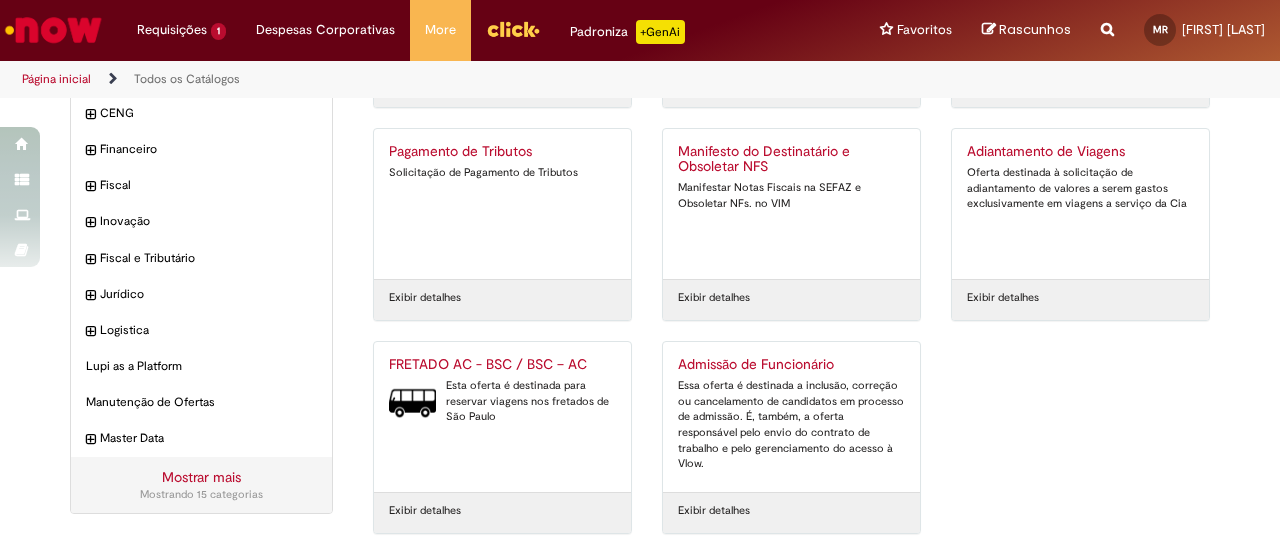 click on "FRETADO AC - BSC / BSC – AC" at bounding box center [502, 365] 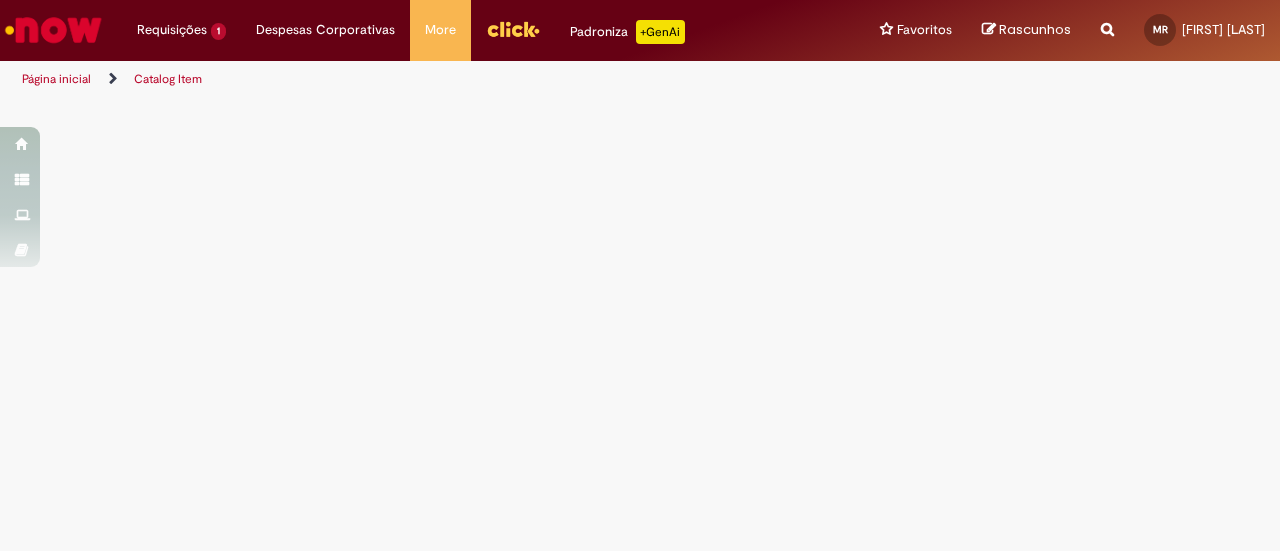 scroll, scrollTop: 0, scrollLeft: 0, axis: both 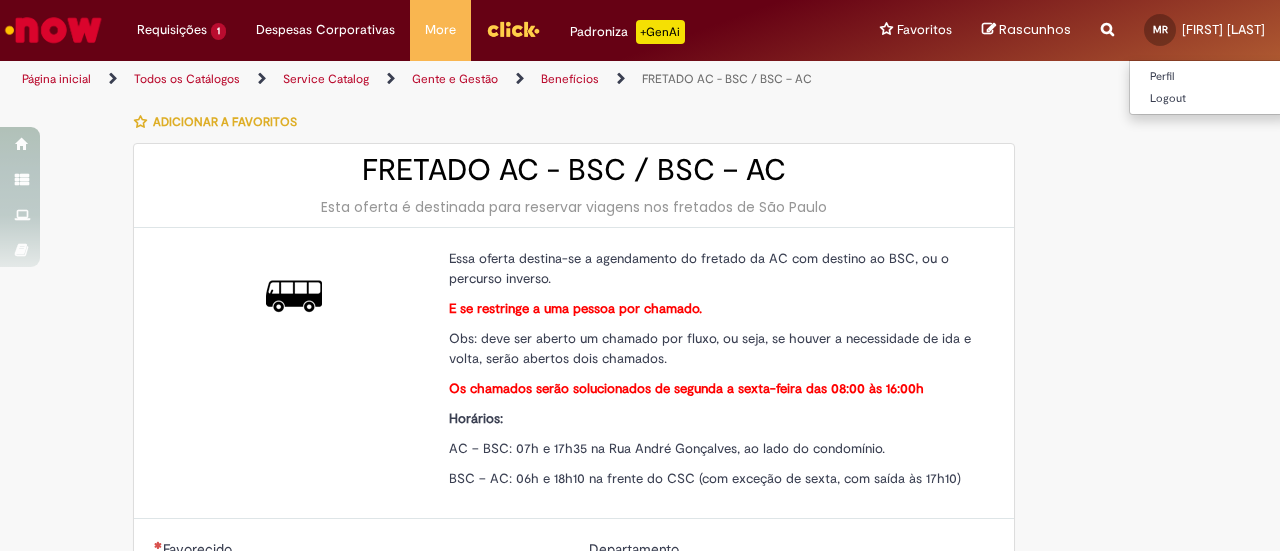 type on "********" 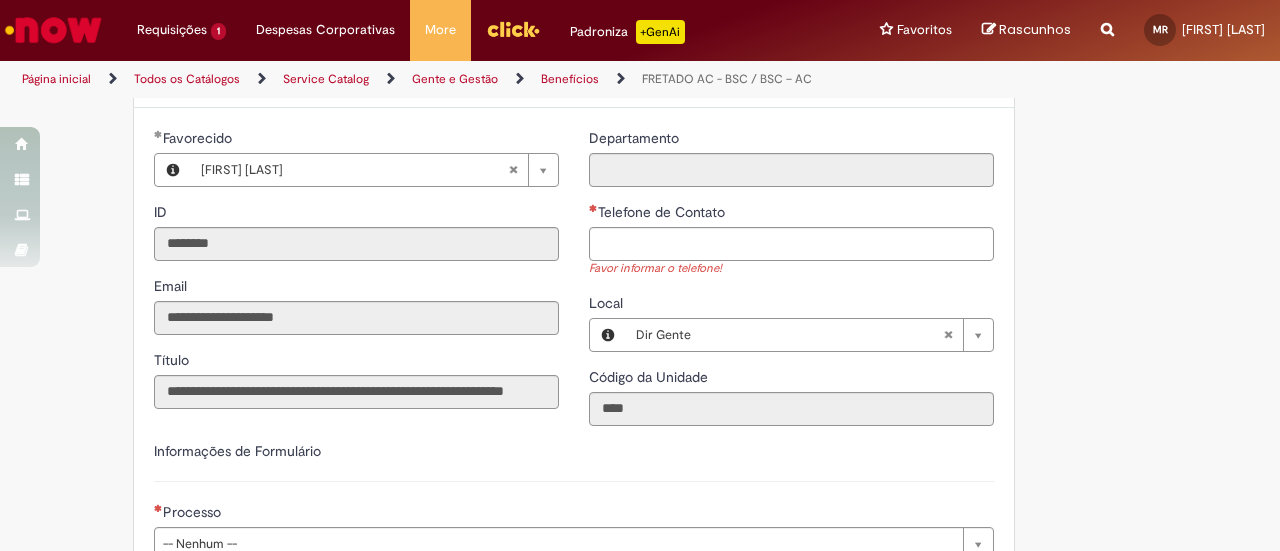 scroll, scrollTop: 498, scrollLeft: 0, axis: vertical 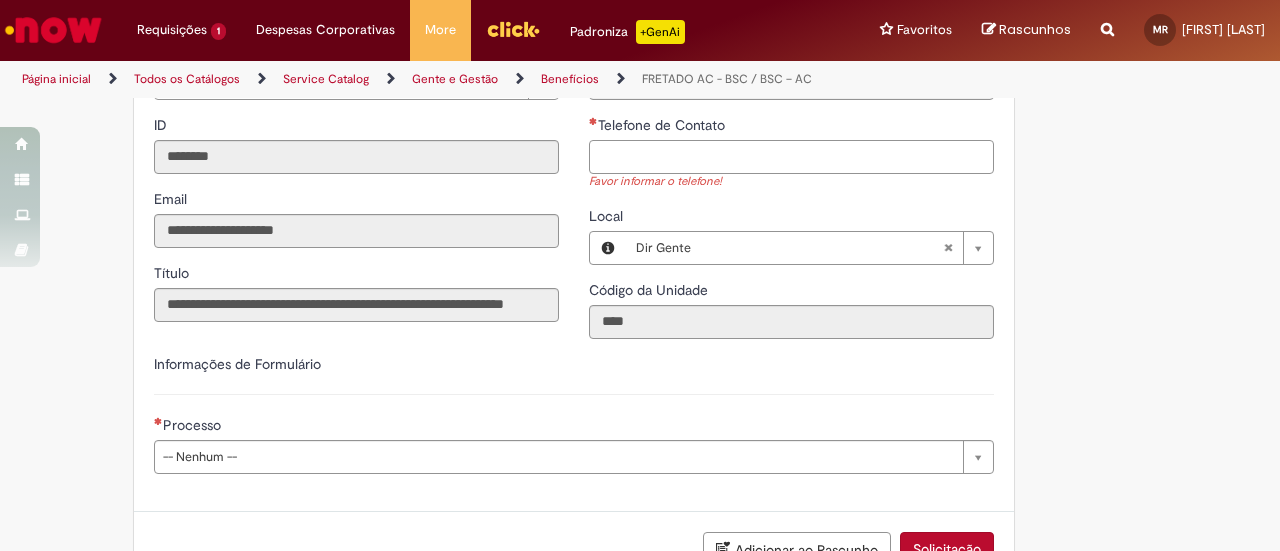 click on "Telefone de Contato" at bounding box center (791, 157) 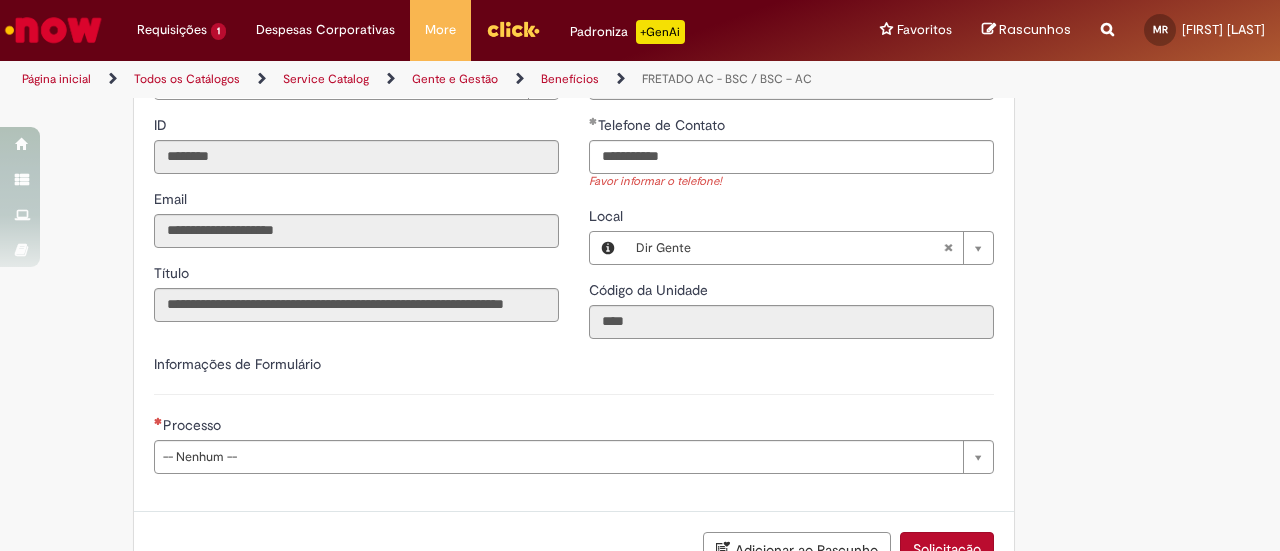 type on "**********" 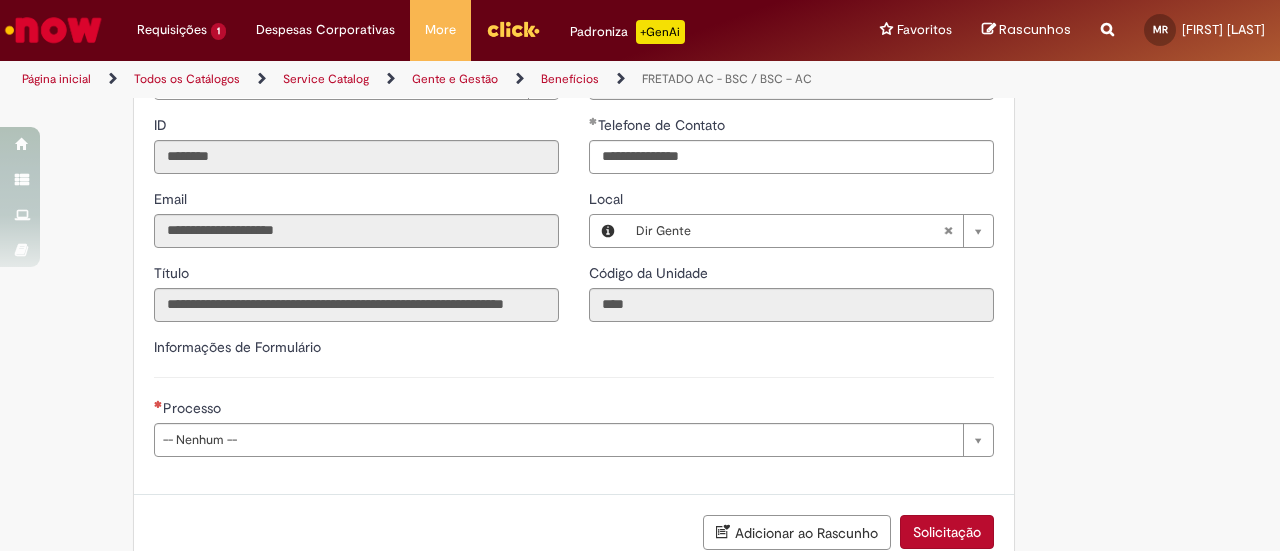 click on "**********" at bounding box center (791, 189) 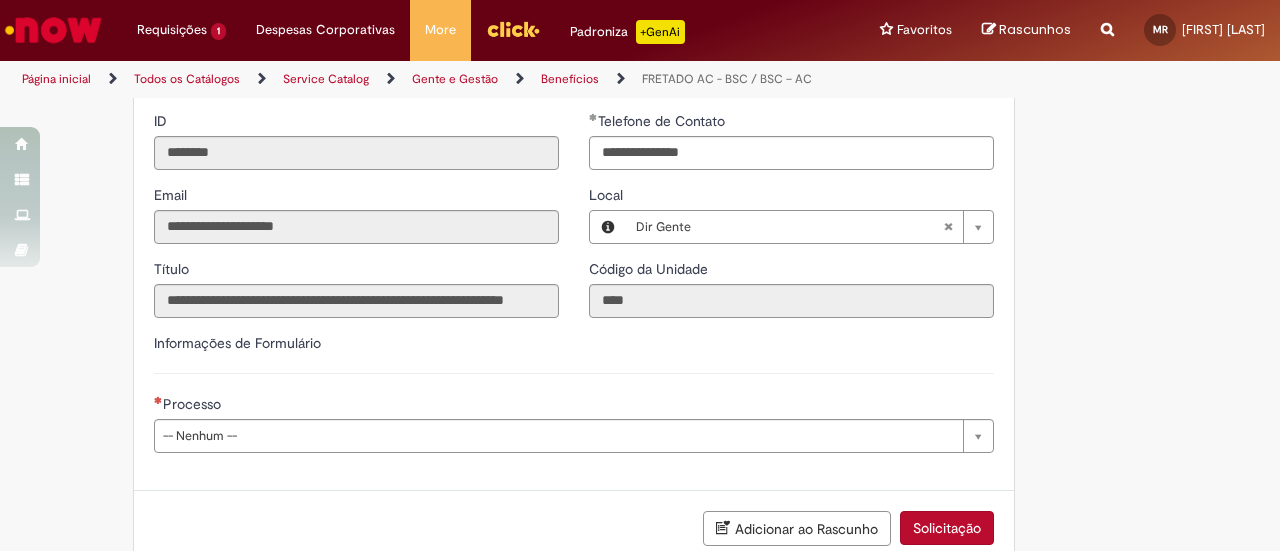 scroll, scrollTop: 504, scrollLeft: 0, axis: vertical 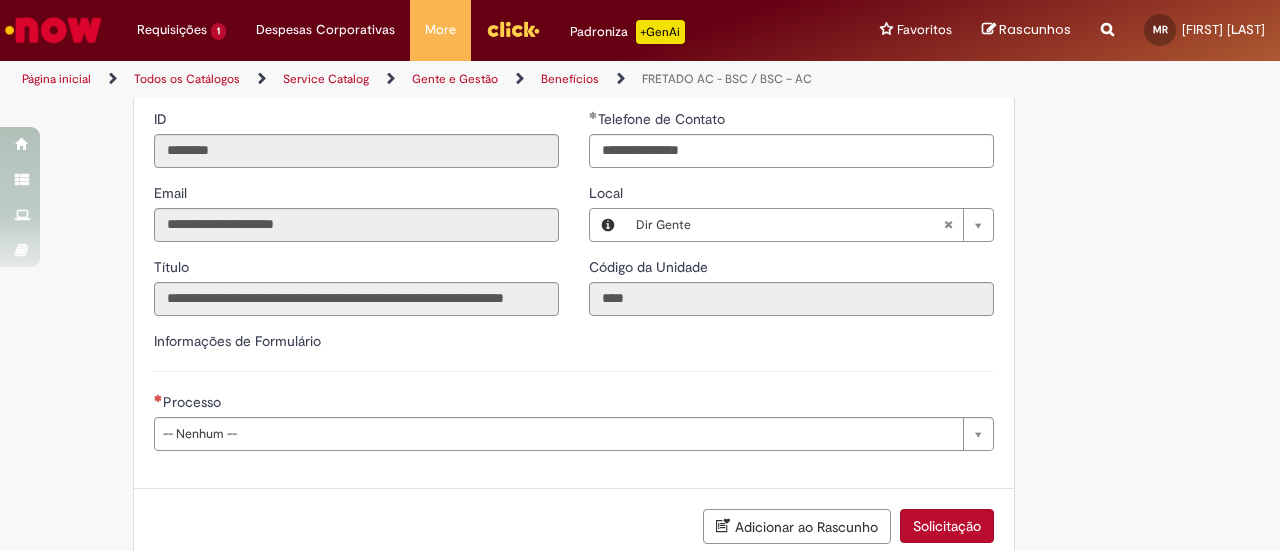click on "**********" at bounding box center (640, 135) 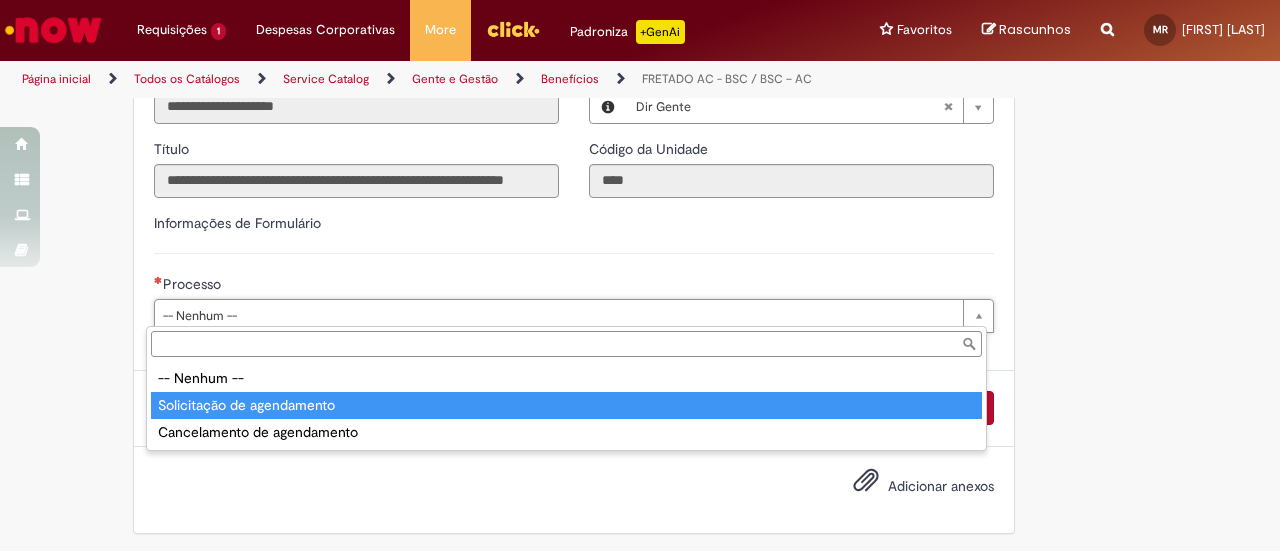 type on "**********" 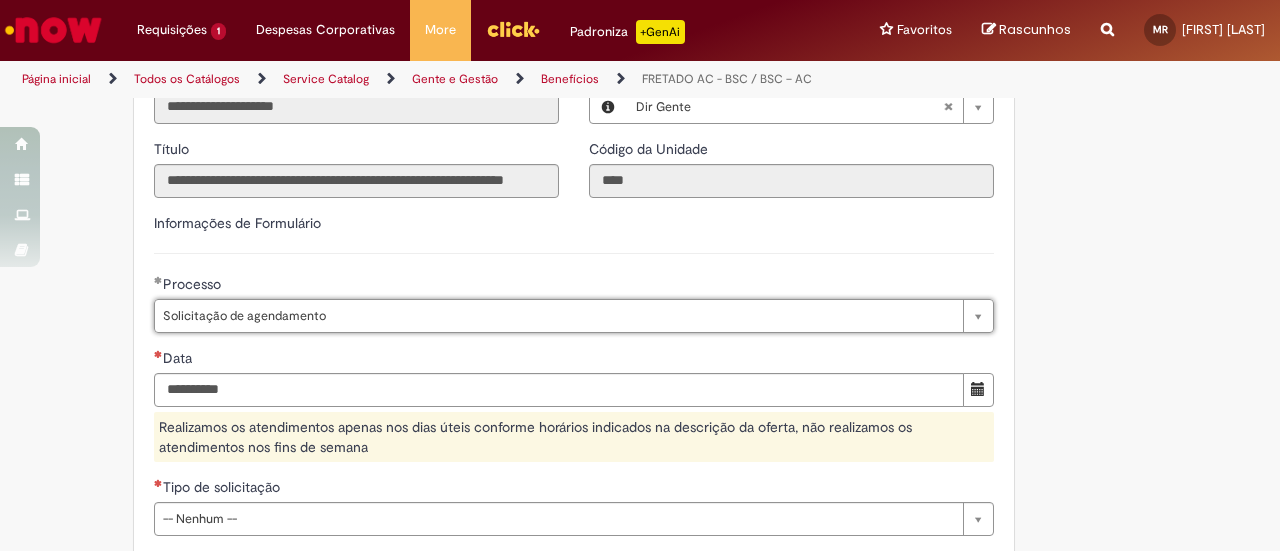 scroll, scrollTop: 730, scrollLeft: 0, axis: vertical 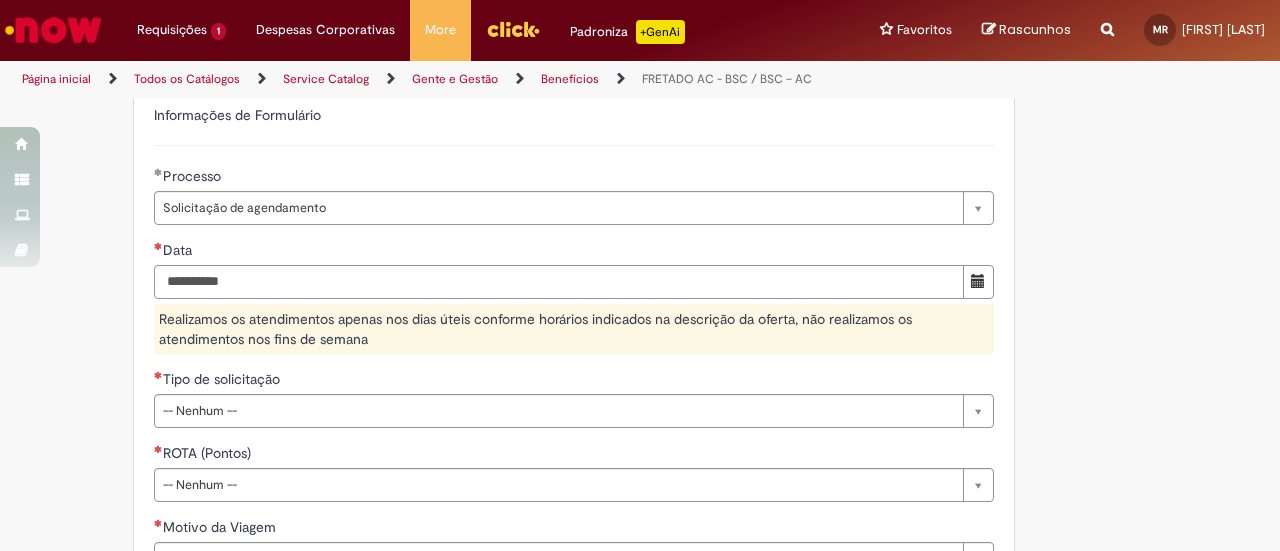 click on "Data" at bounding box center [559, 282] 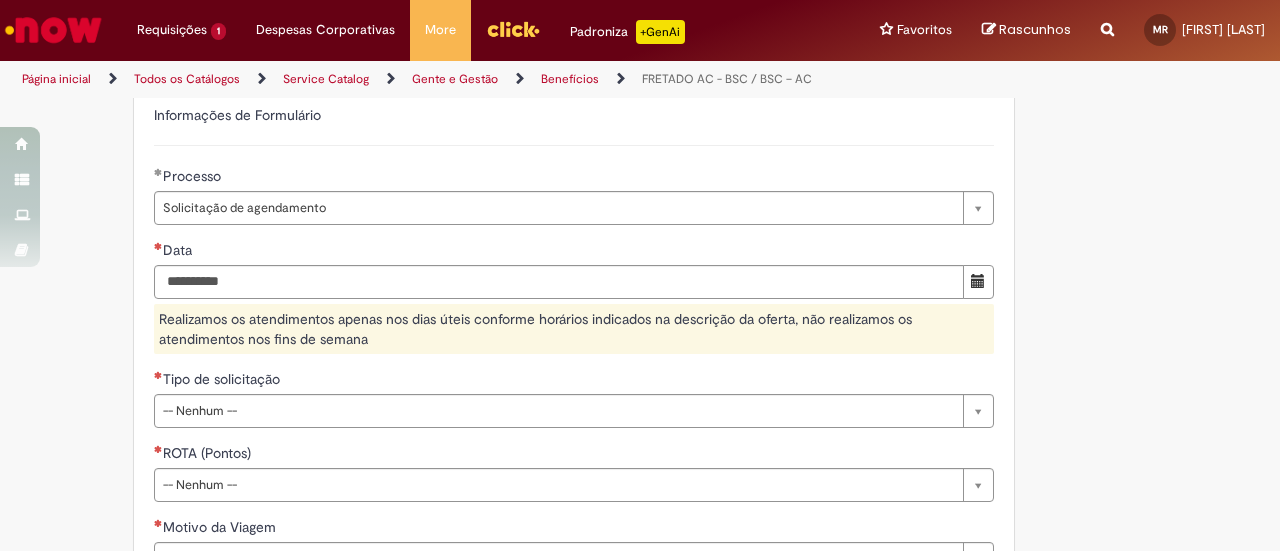 click on "Tire dúvidas com LupiAssist    +GenAI
Oi! Eu sou LupiAssist, uma Inteligência Artificial Generativa em constante aprendizado   Meu conteúdo é monitorado para trazer uma melhor experiência
Dúvidas comuns:
Só mais um instante, estou consultando nossas bases de conhecimento  e escrevendo a melhor resposta pra você!
Title
Lorem ipsum dolor sit amet    Fazer uma nova pergunta
Gerei esta resposta utilizando IA Generativa em conjunto com os nossos padrões. Em caso de divergência, os documentos oficiais prevalecerão.
Saiba mais em:
Ou ligue para:
E aí, te ajudei?
Sim, obrigado!" at bounding box center (640, 156) 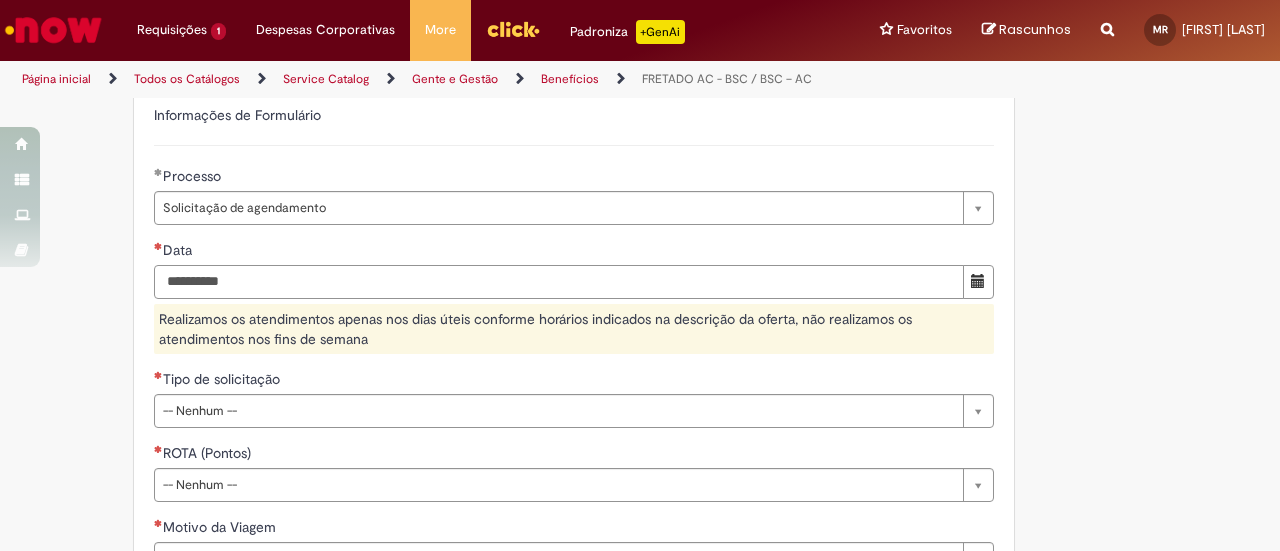 click on "Data" at bounding box center [559, 282] 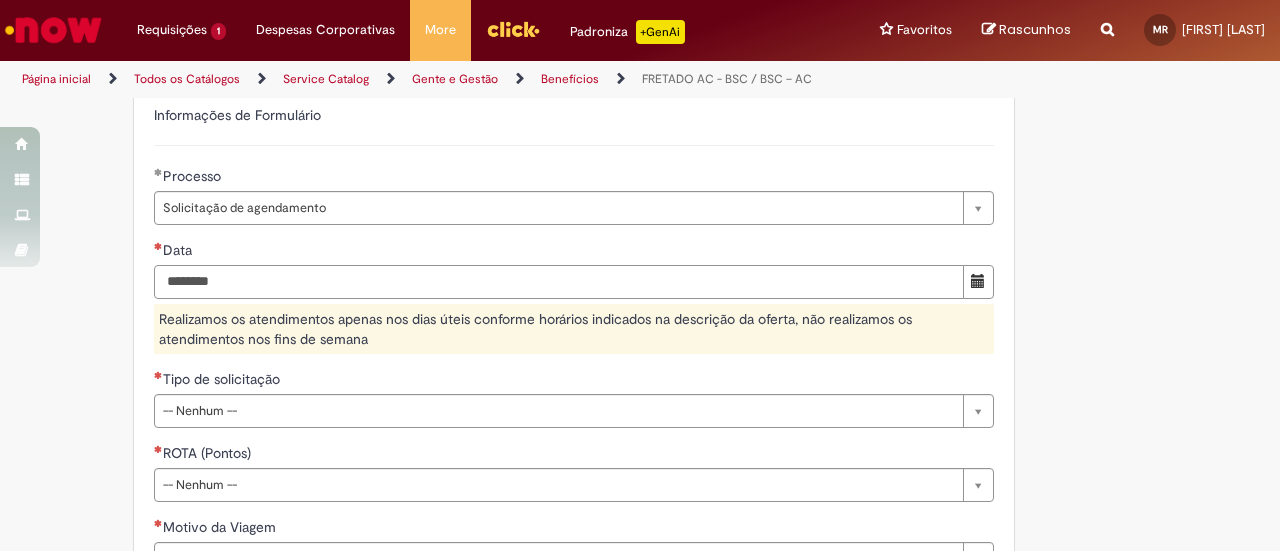 click on "********" at bounding box center [559, 282] 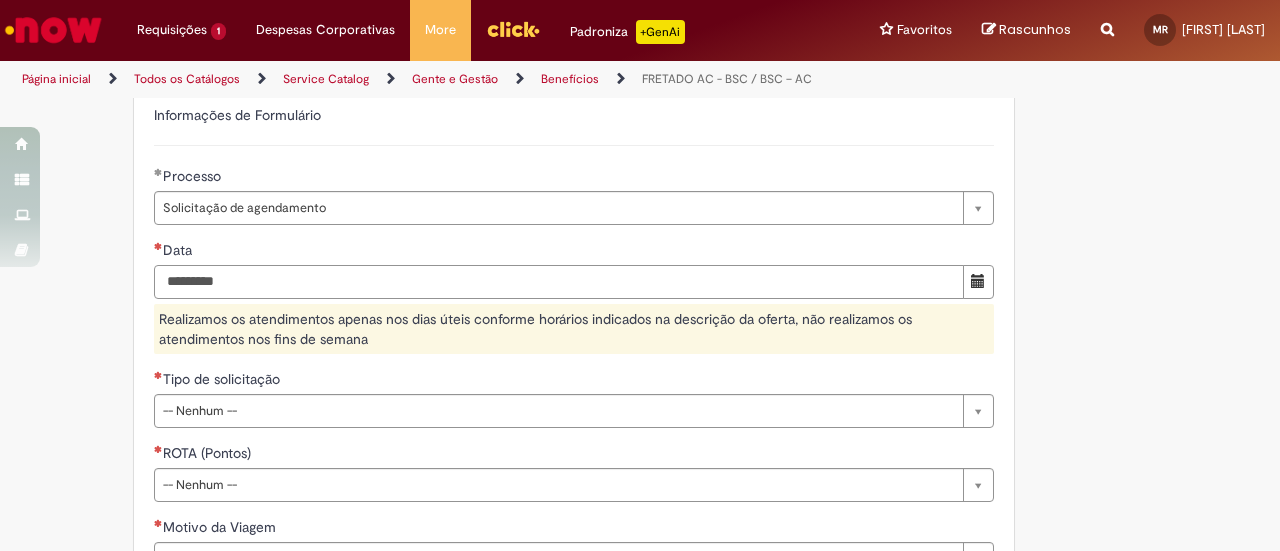 click on "*********" at bounding box center (559, 282) 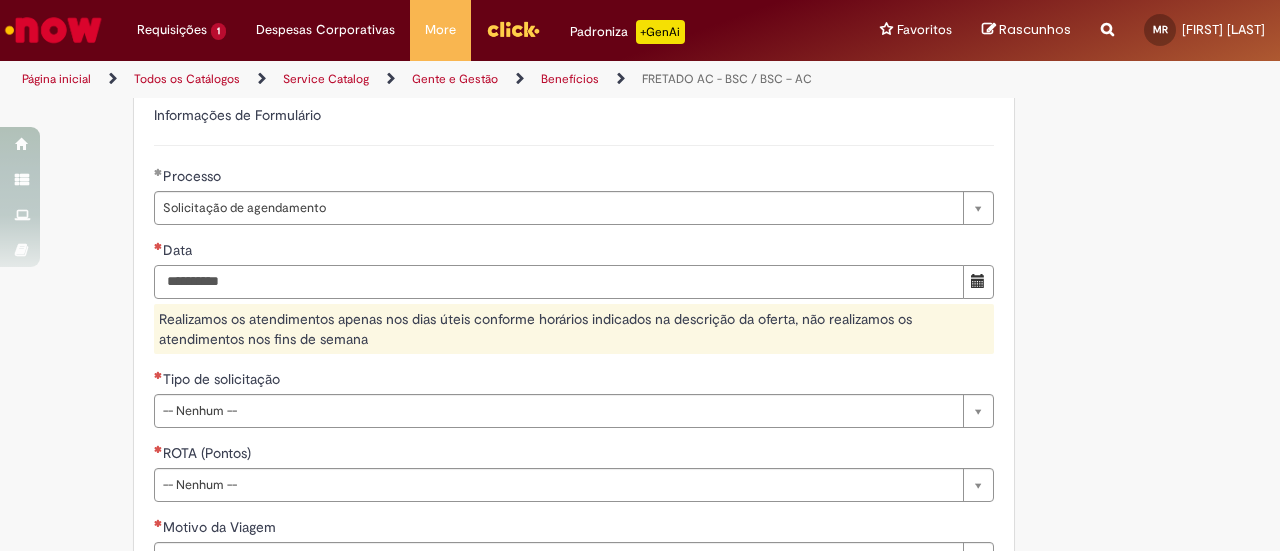 type on "**********" 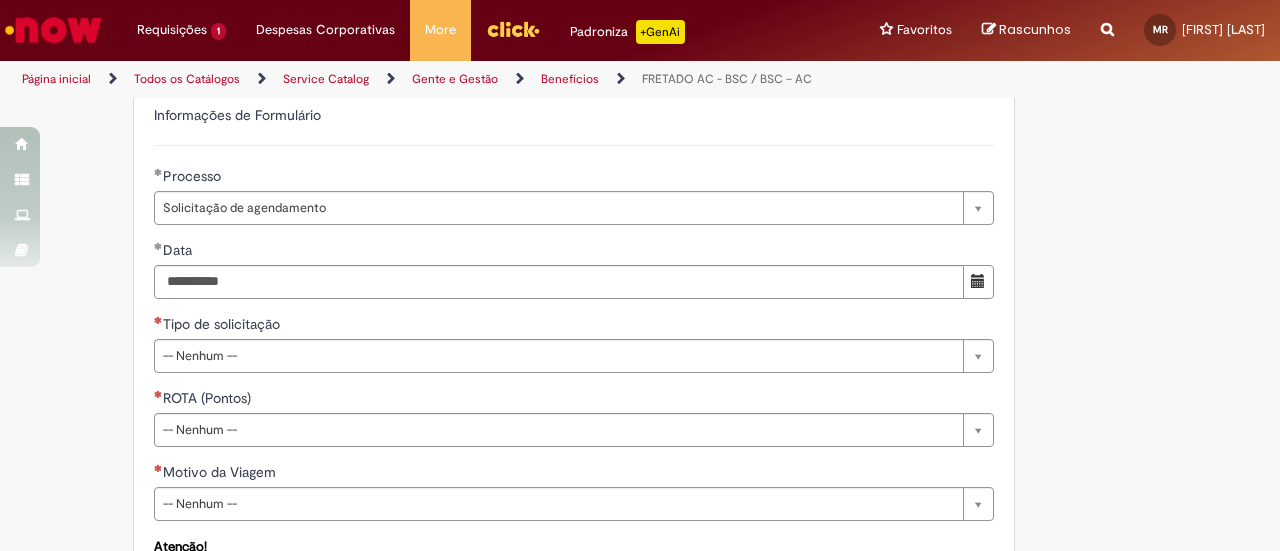 click on "**********" at bounding box center [640, 128] 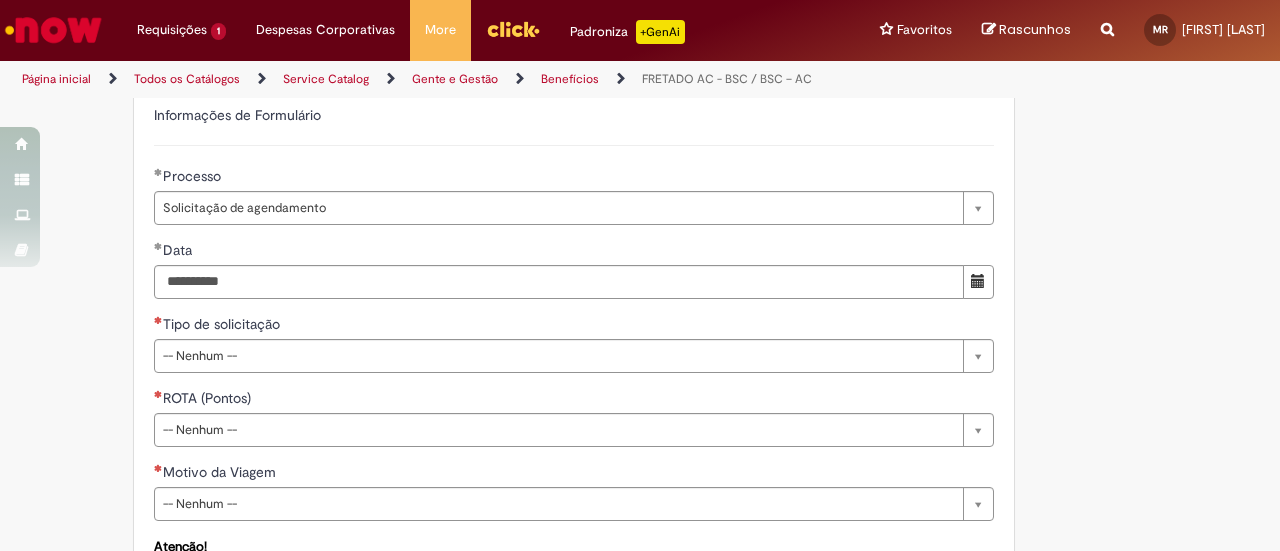 click on "**********" at bounding box center (542, 128) 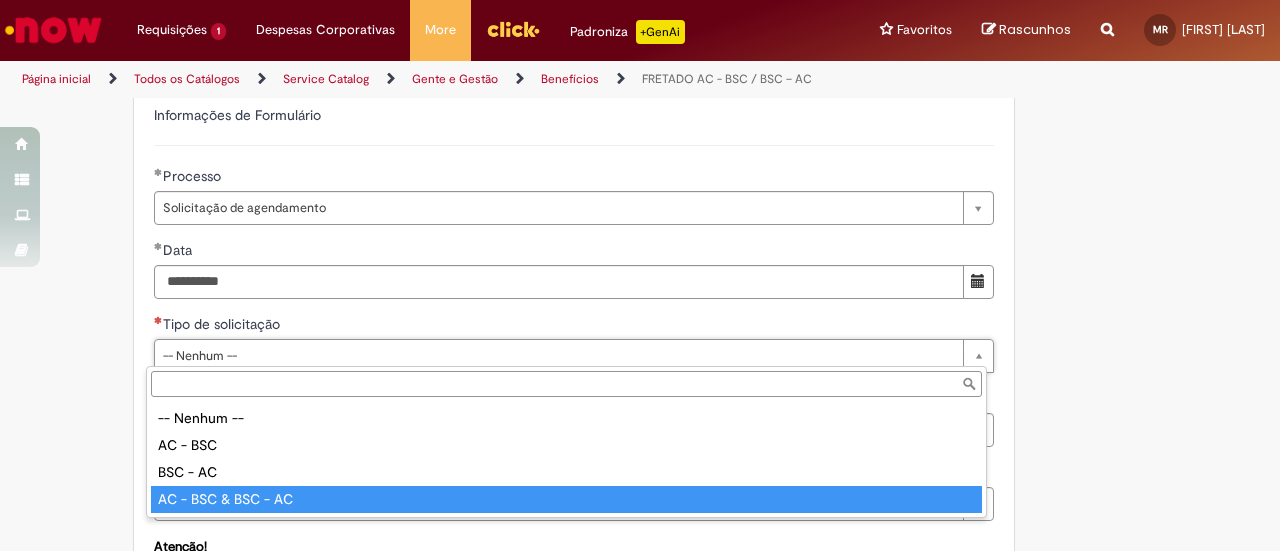 type on "**********" 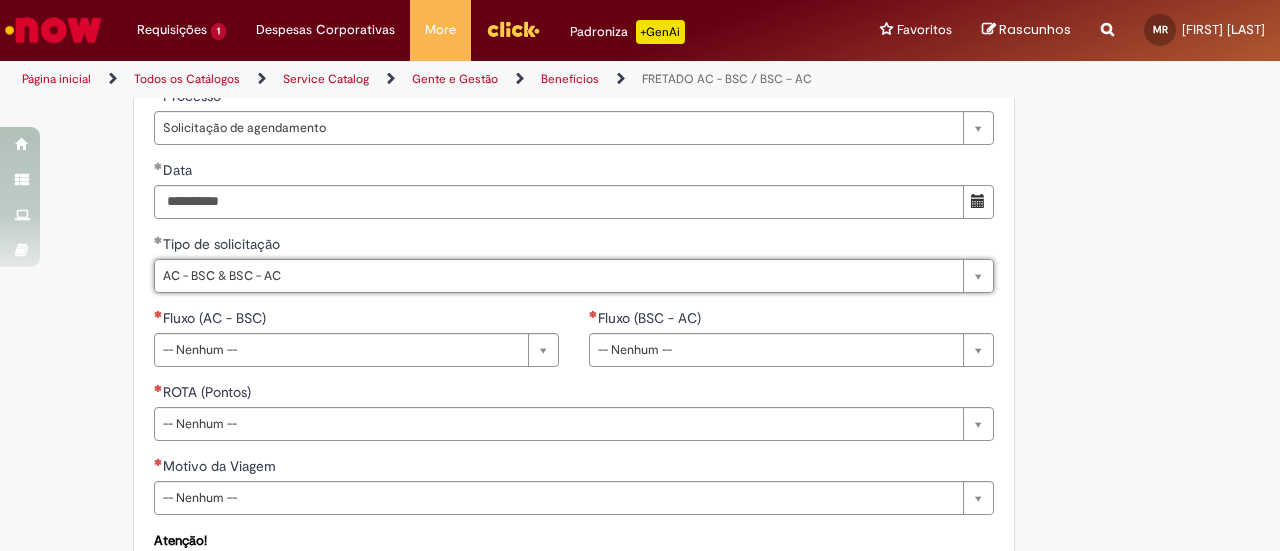 scroll, scrollTop: 810, scrollLeft: 0, axis: vertical 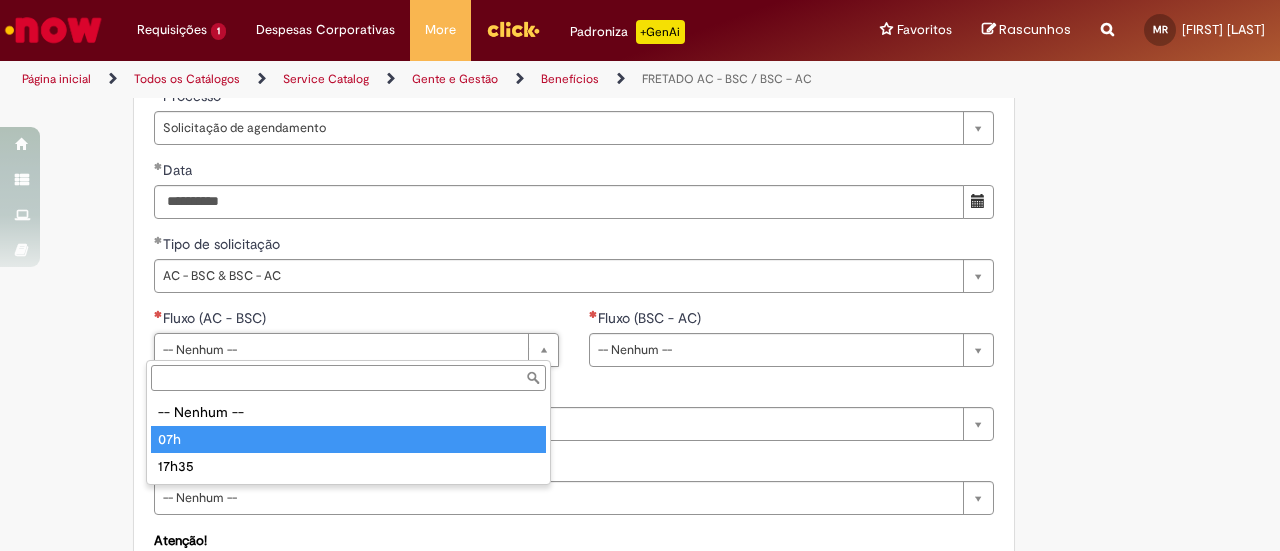type on "***" 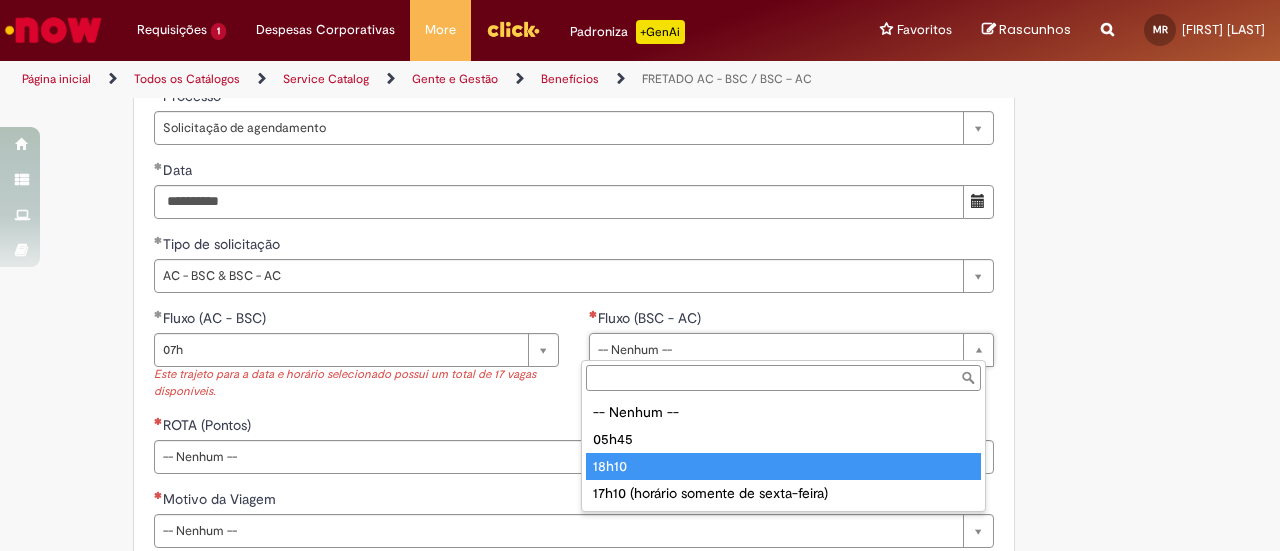 type on "*****" 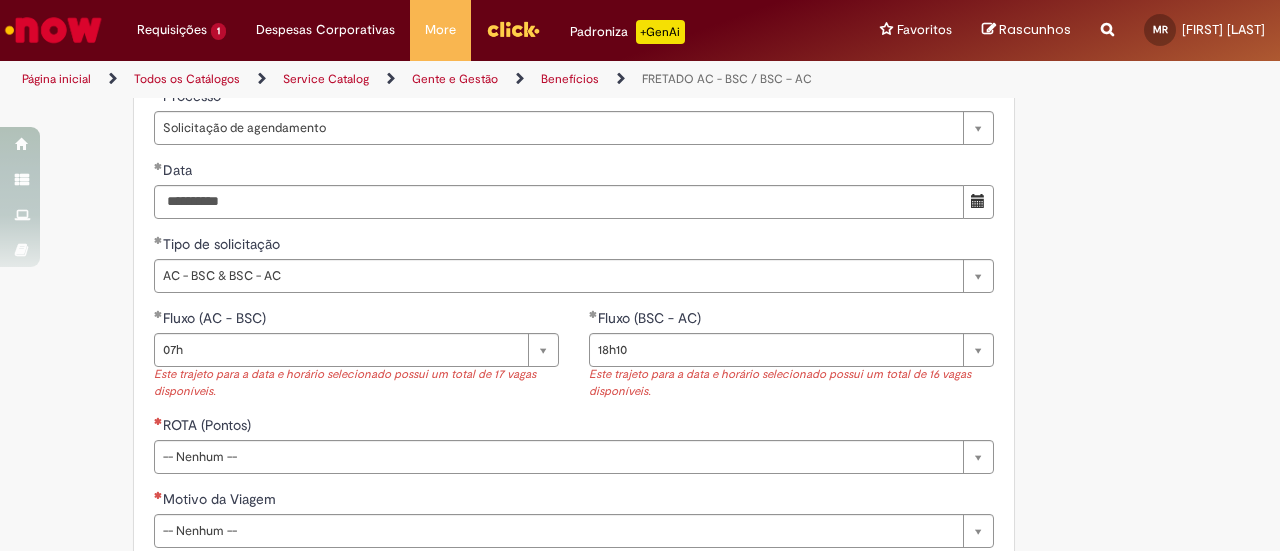 click on "**********" at bounding box center [356, 361] 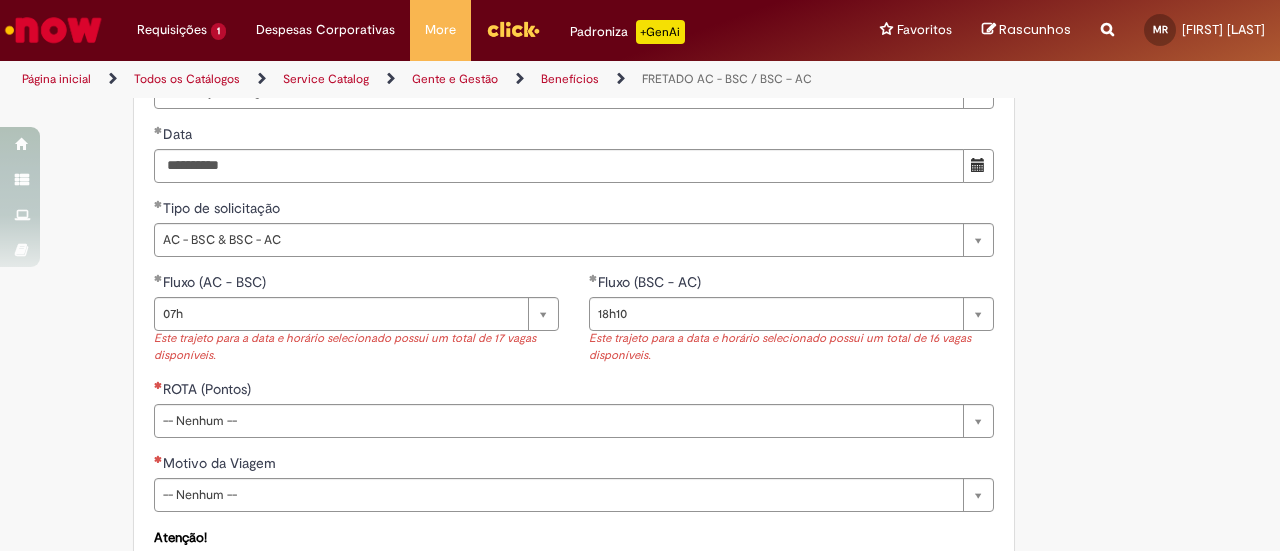scroll, scrollTop: 896, scrollLeft: 0, axis: vertical 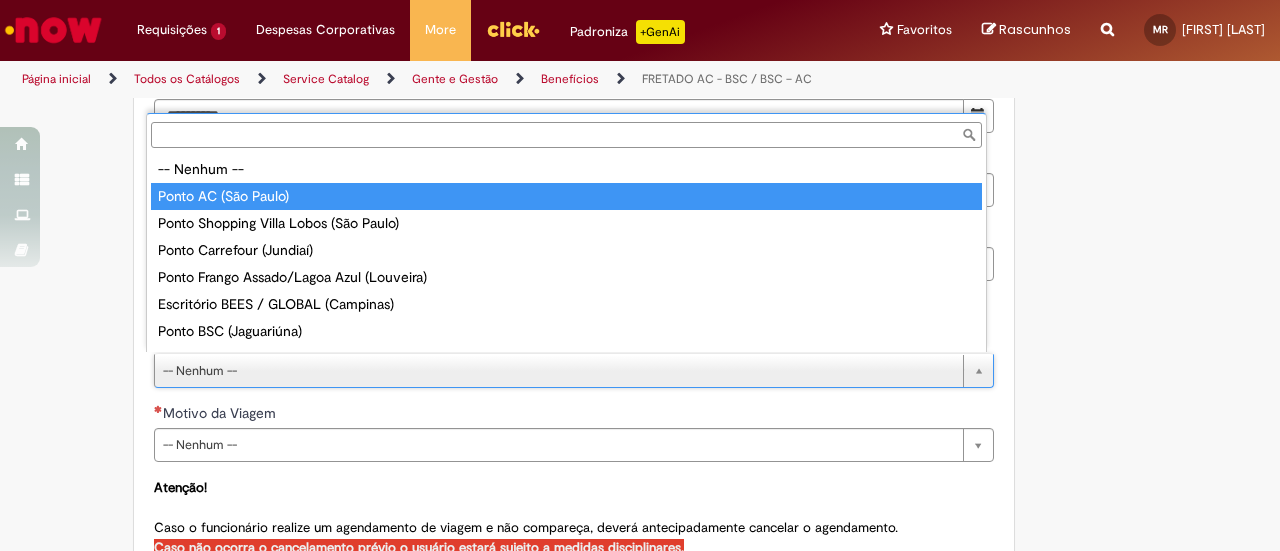 type on "**********" 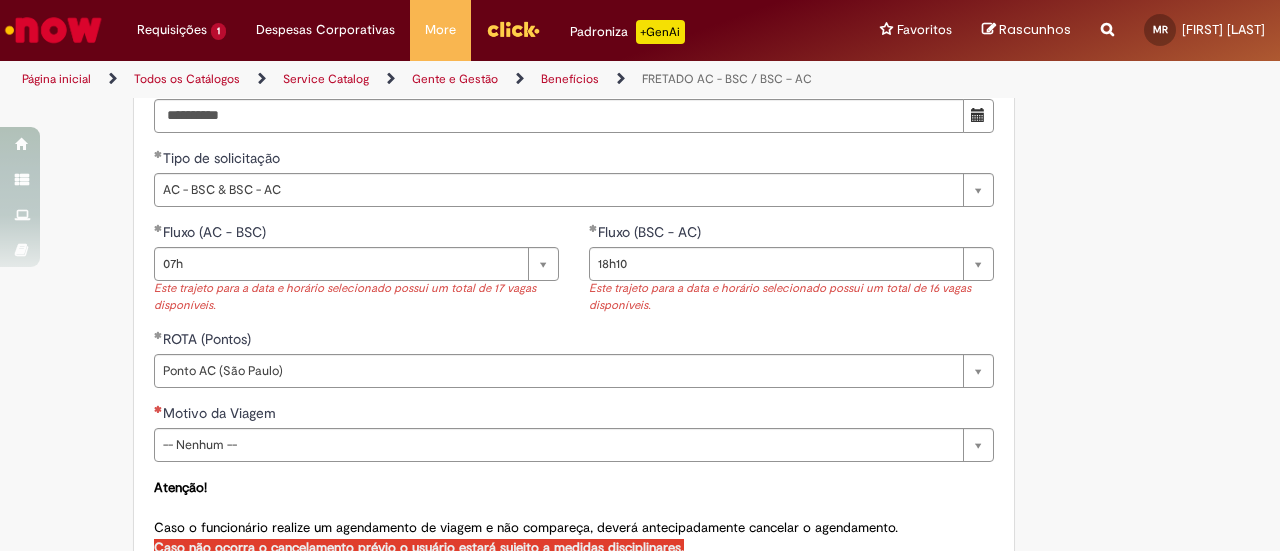 click on "**********" at bounding box center (542, 16) 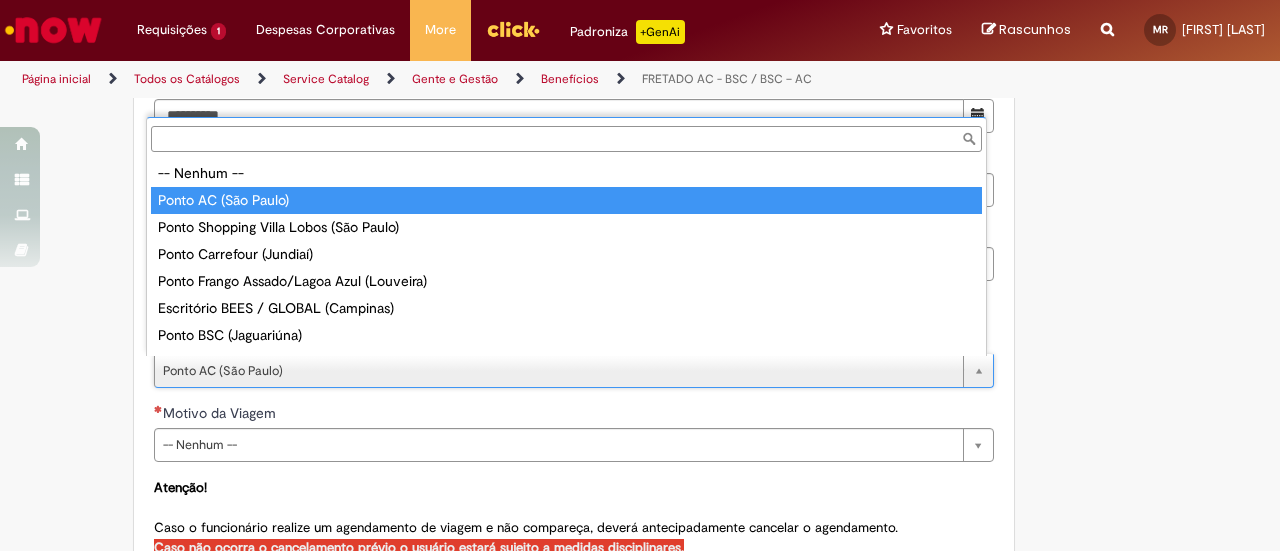 type on "**********" 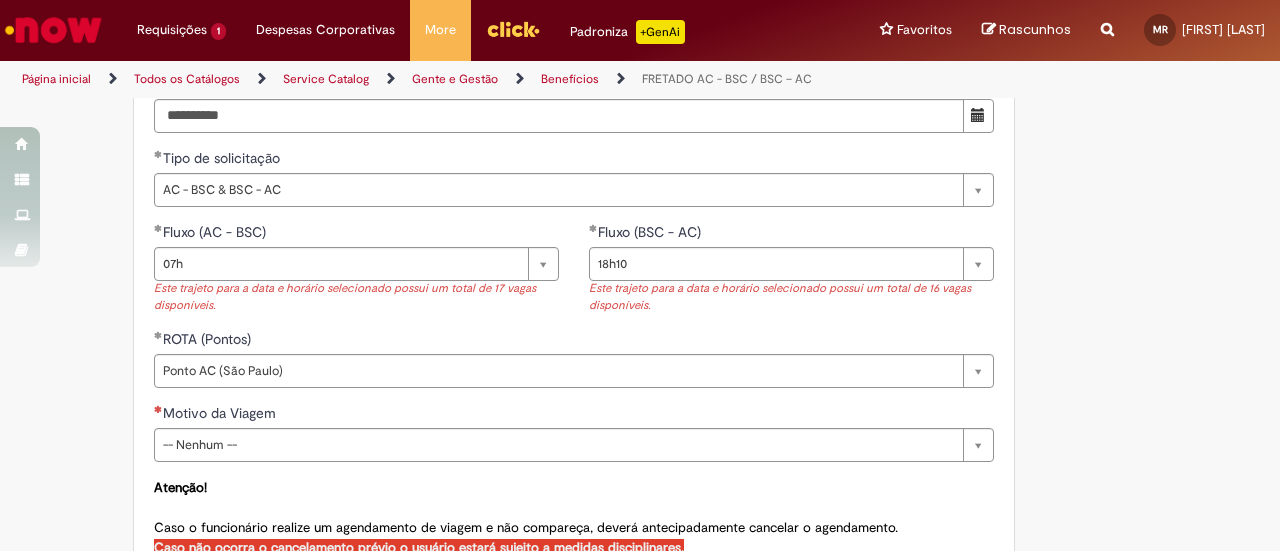 scroll, scrollTop: 0, scrollLeft: 0, axis: both 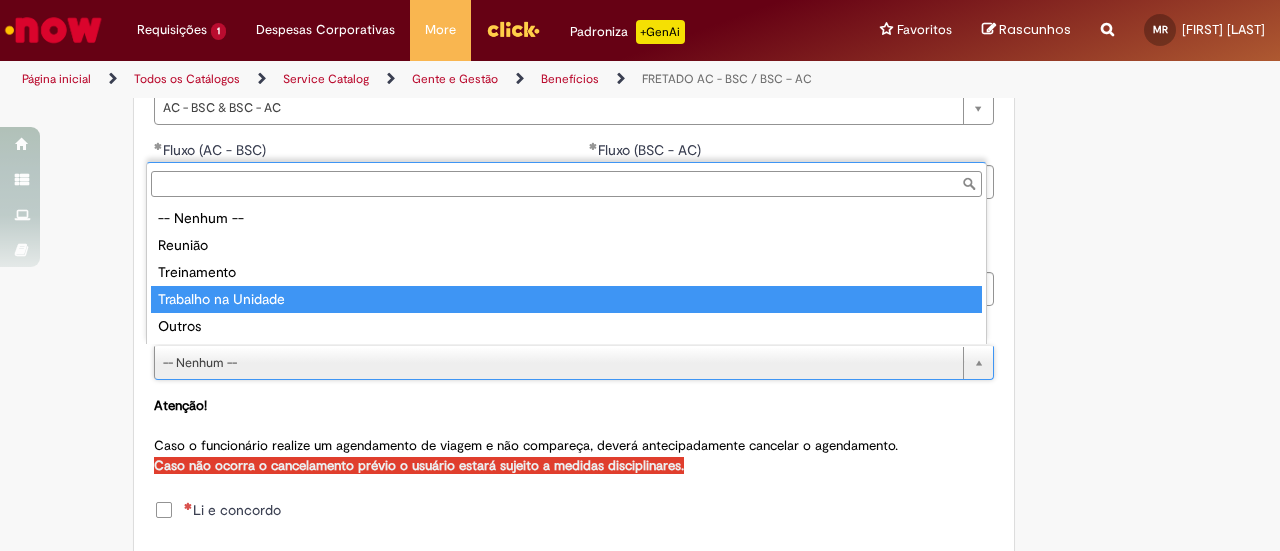 type on "**********" 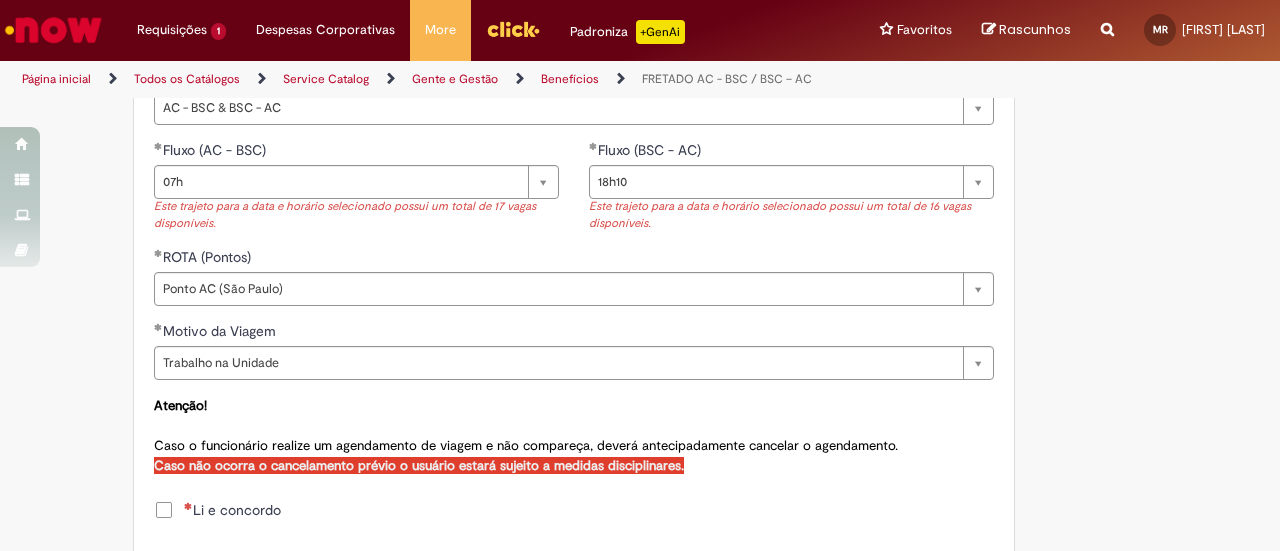 click on "**********" at bounding box center (542, -66) 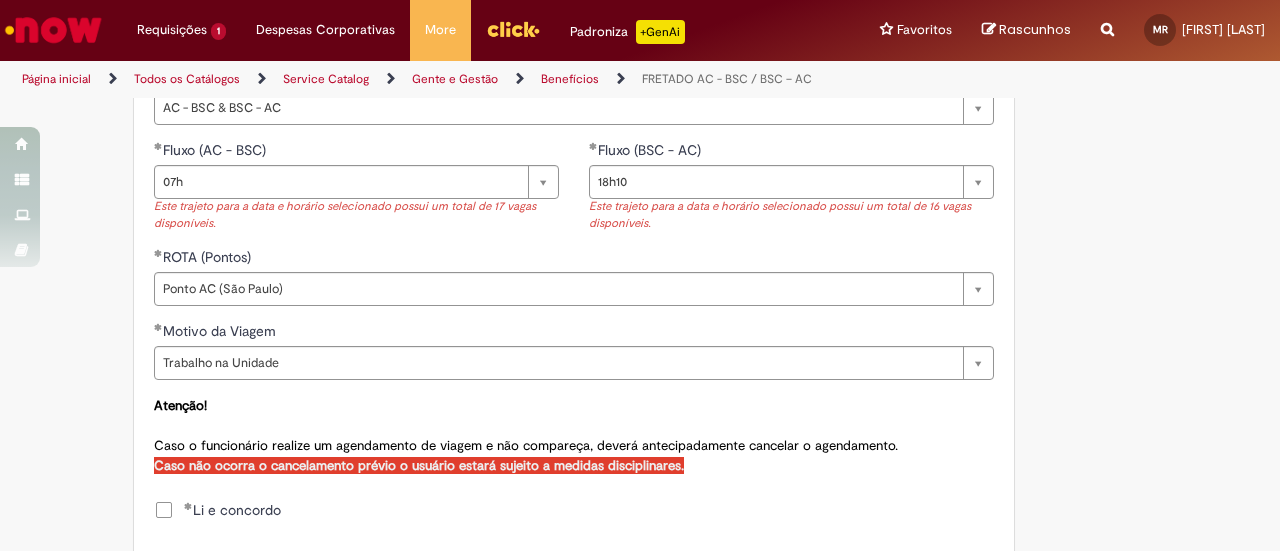 click on "**********" at bounding box center [542, -66] 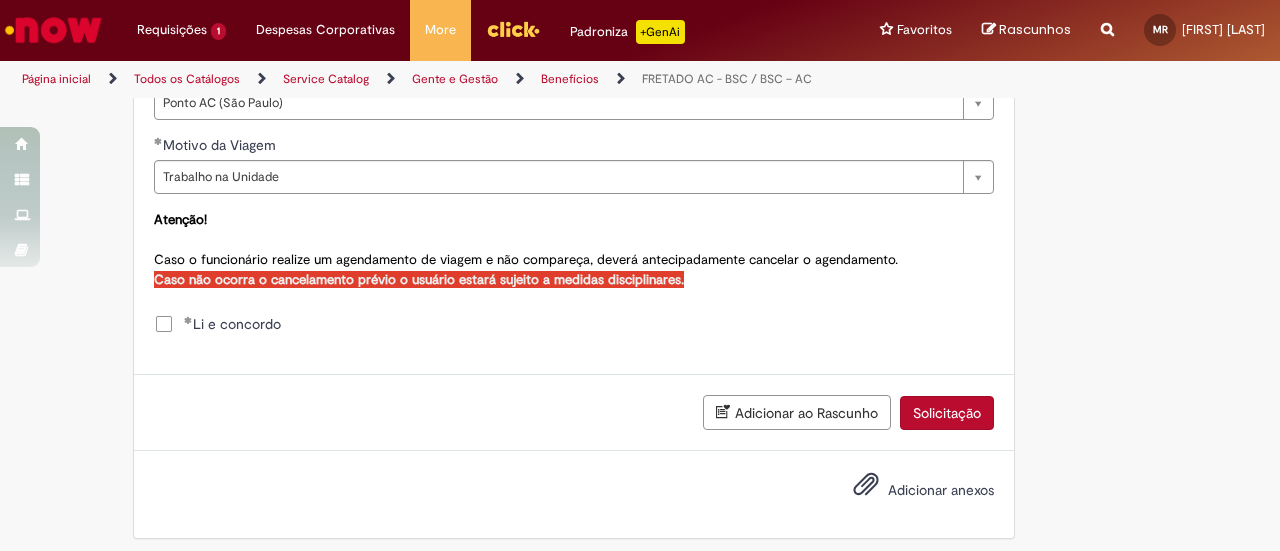scroll, scrollTop: 1168, scrollLeft: 0, axis: vertical 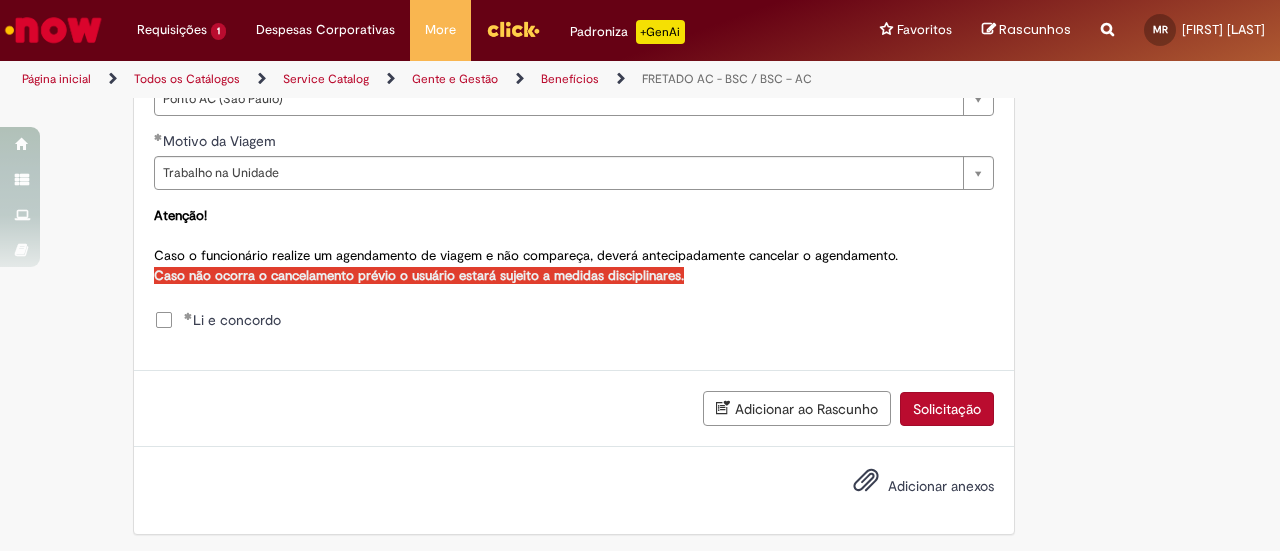 click on "Solicitação" at bounding box center (947, 409) 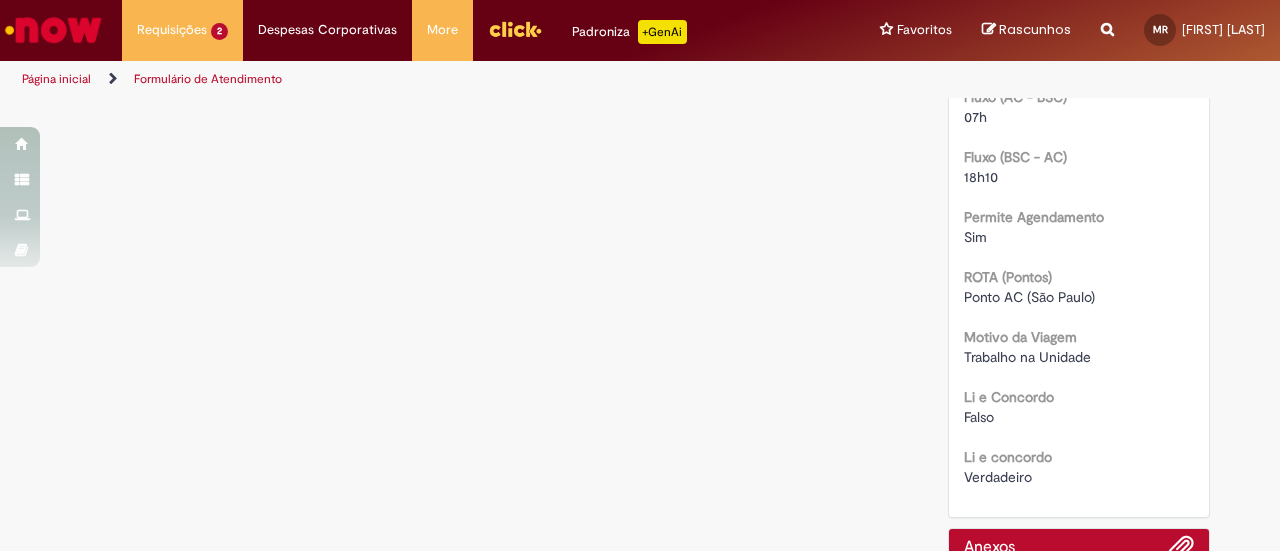 scroll, scrollTop: 567, scrollLeft: 0, axis: vertical 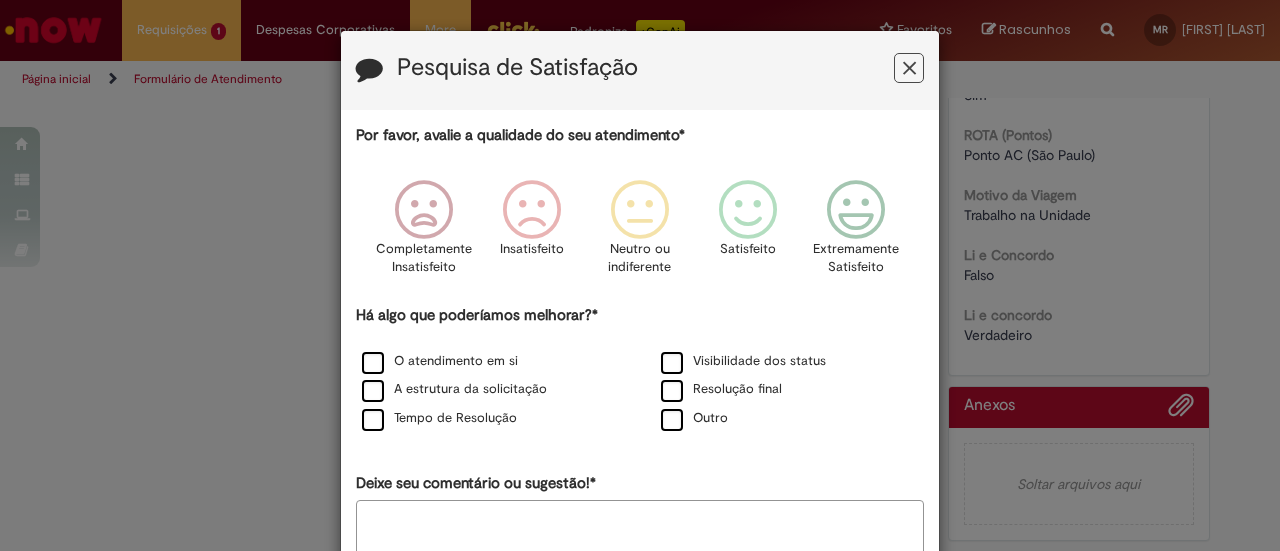 click at bounding box center (909, 68) 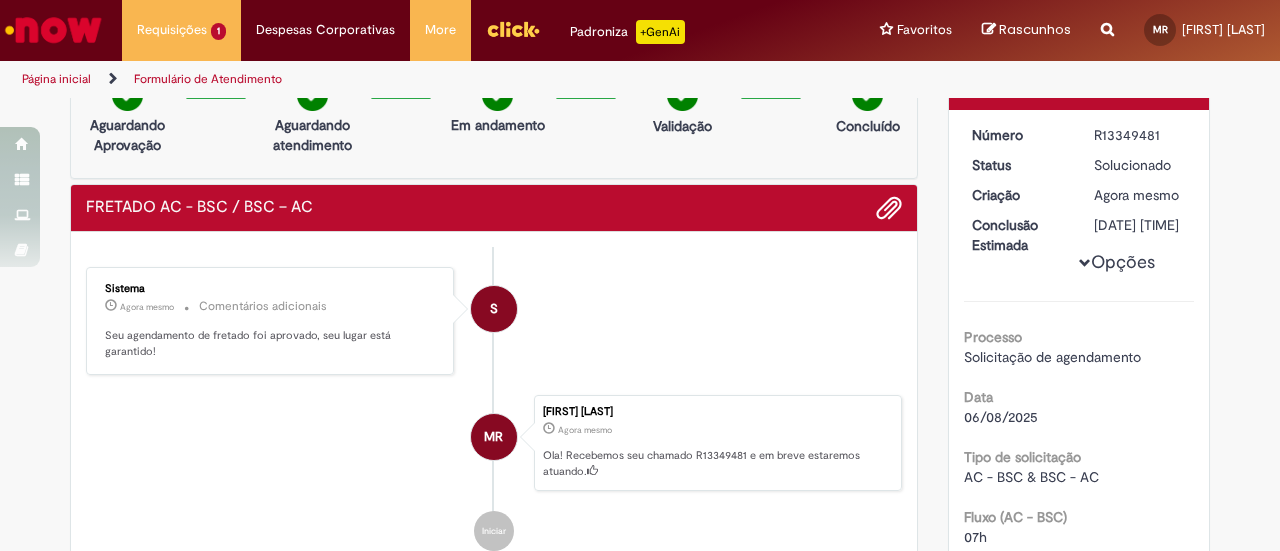 scroll, scrollTop: 0, scrollLeft: 0, axis: both 